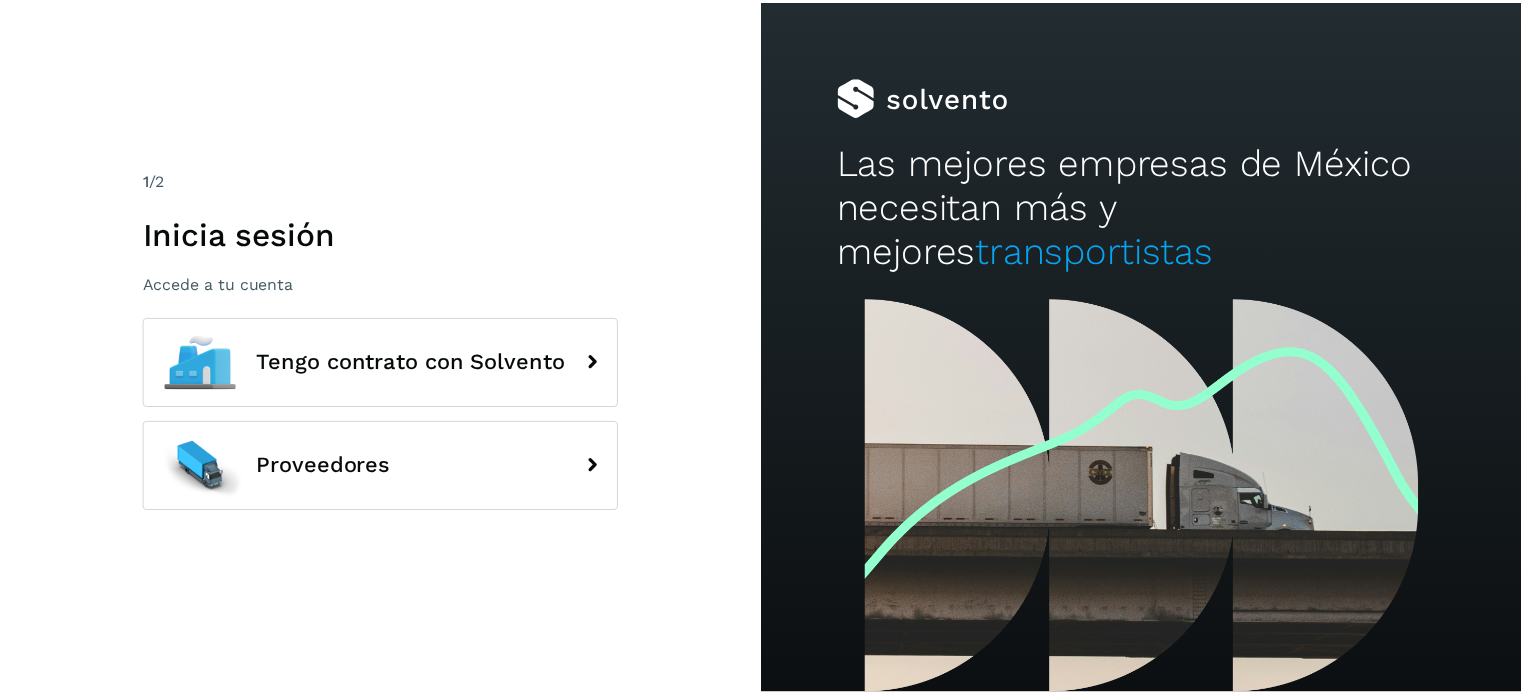 scroll, scrollTop: 0, scrollLeft: 0, axis: both 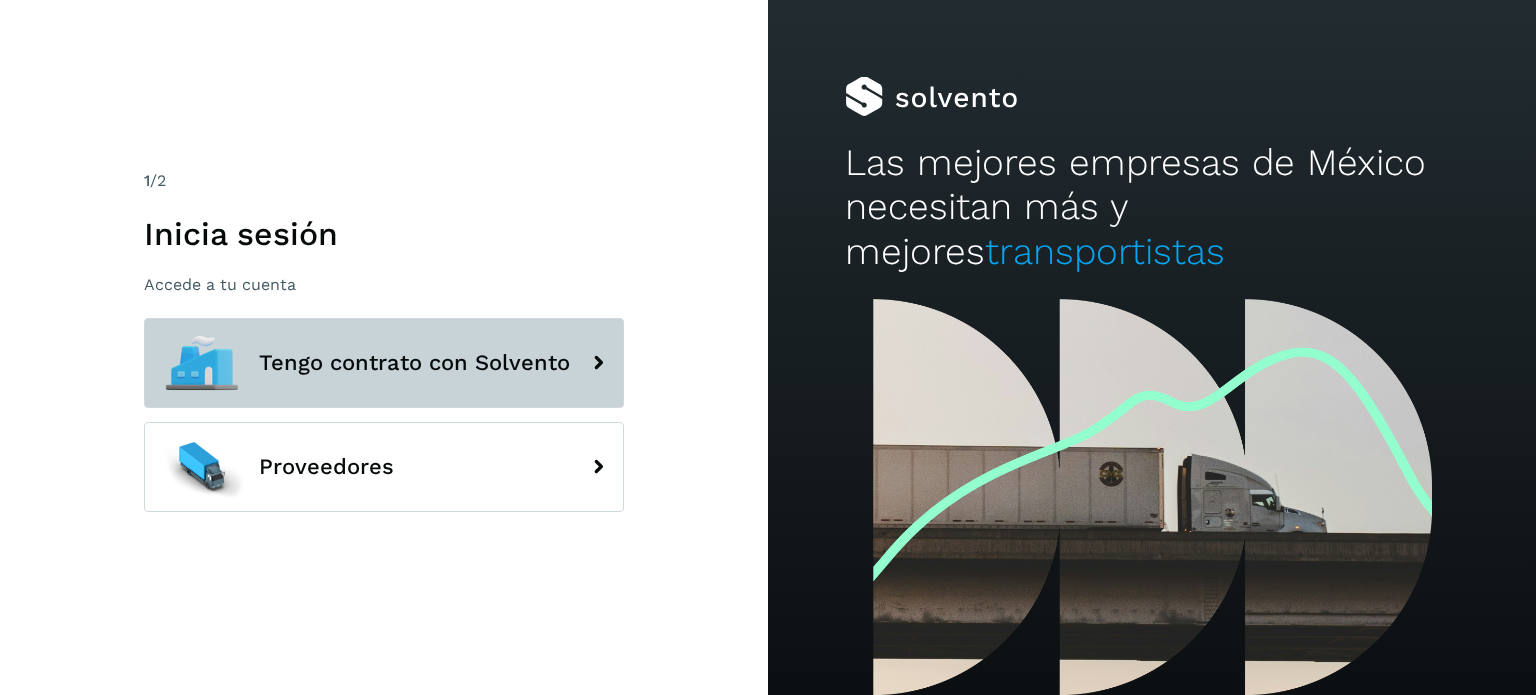 click on "Tengo contrato con Solvento" at bounding box center [384, 363] 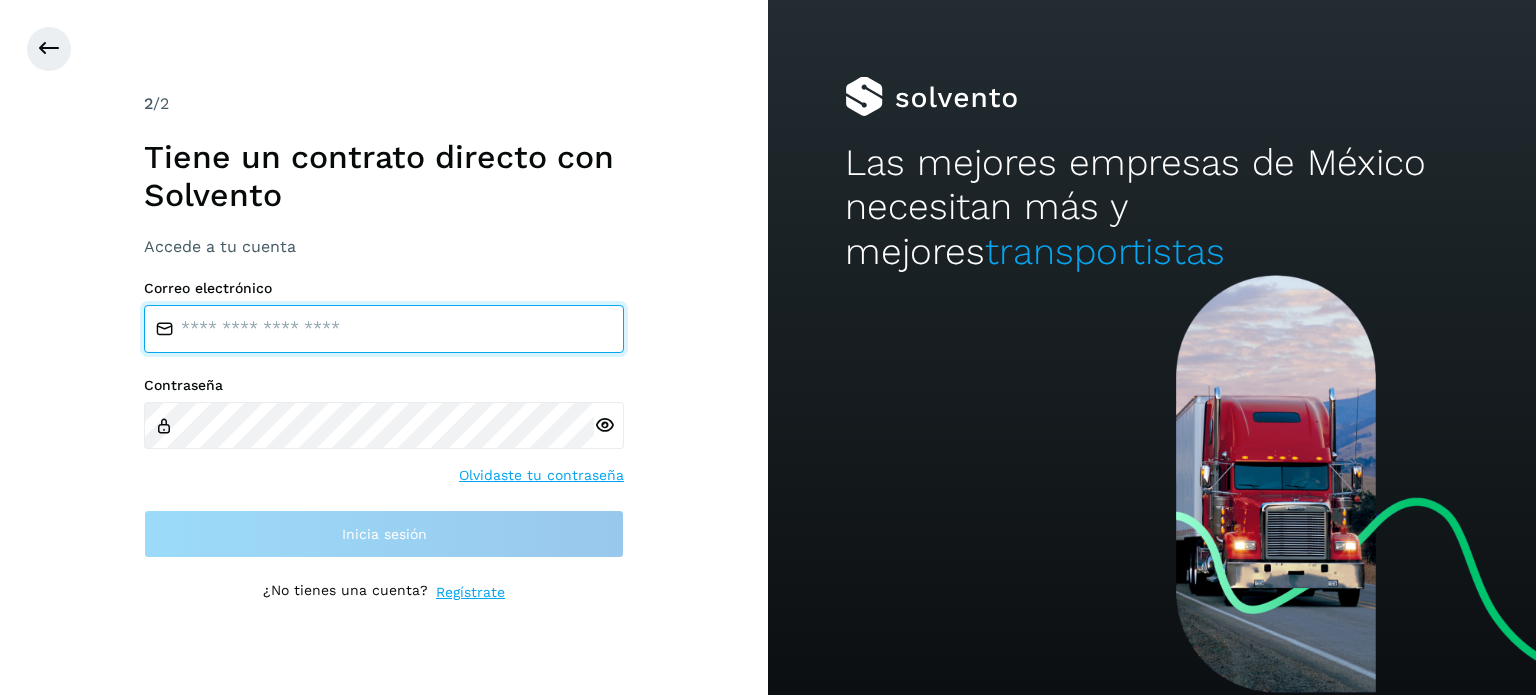 click at bounding box center (384, 329) 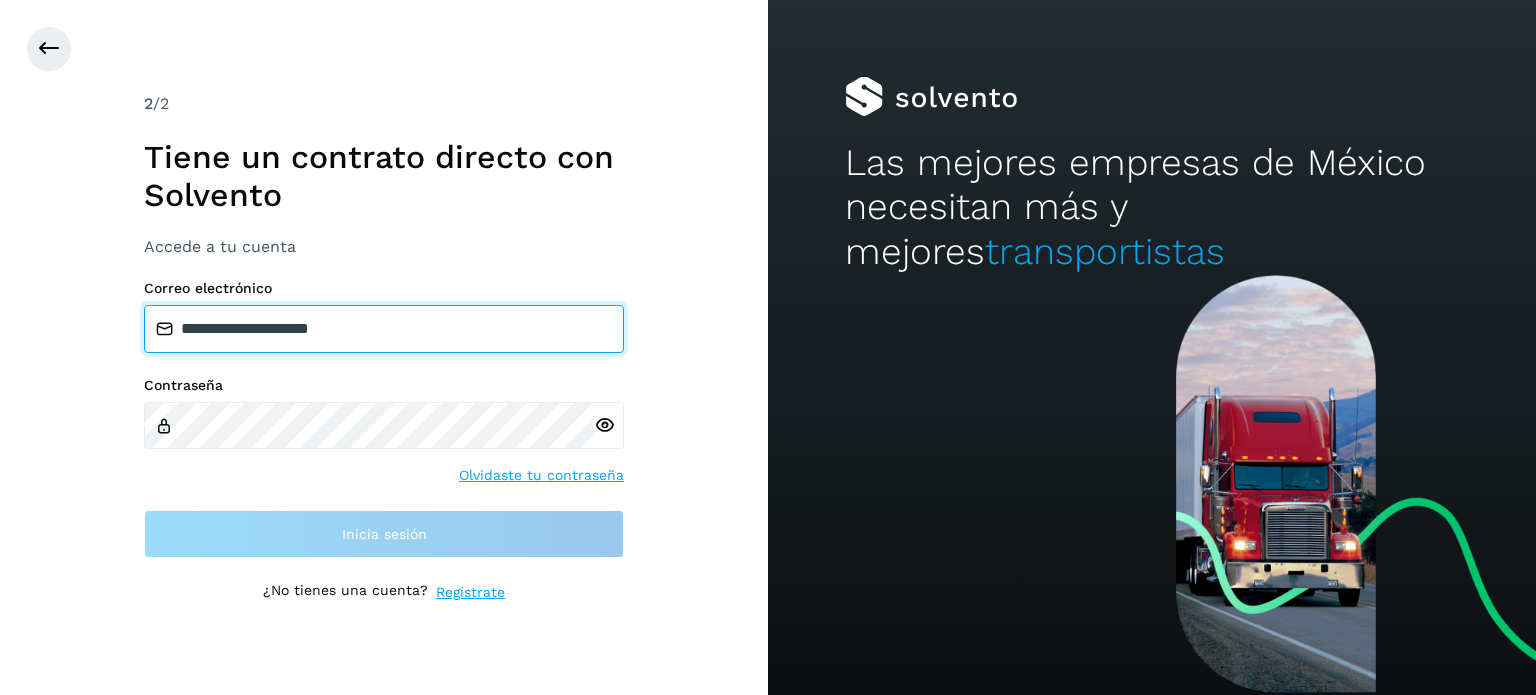 type on "**********" 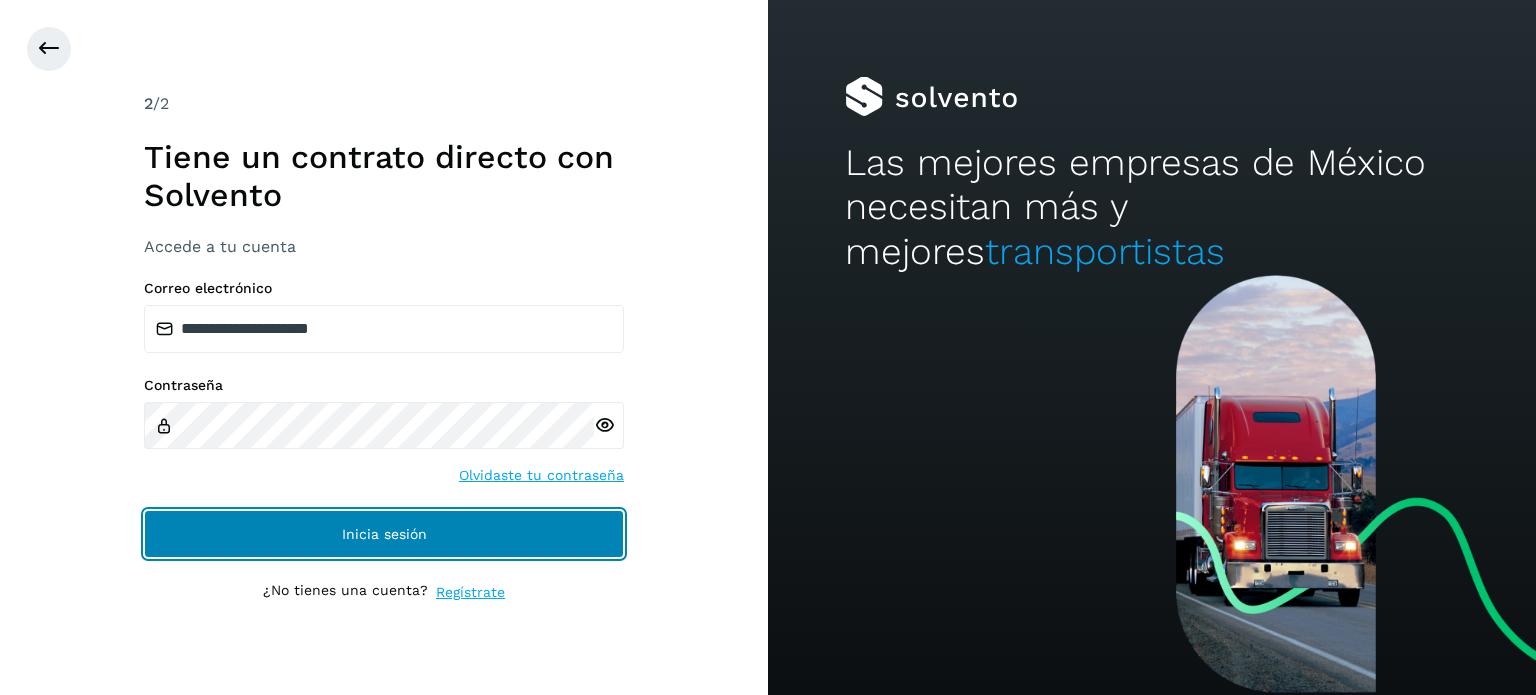 click on "Inicia sesión" at bounding box center [384, 534] 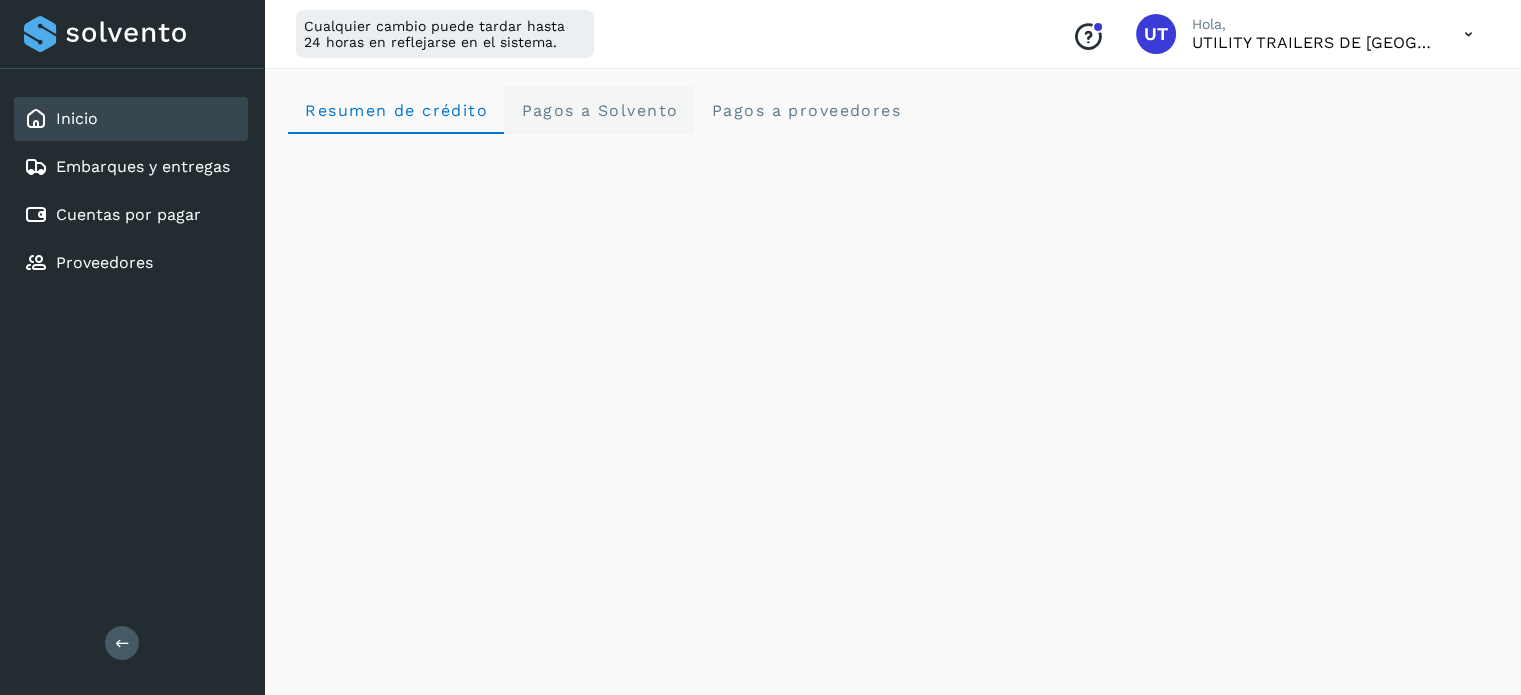 click on "Pagos a Solvento" 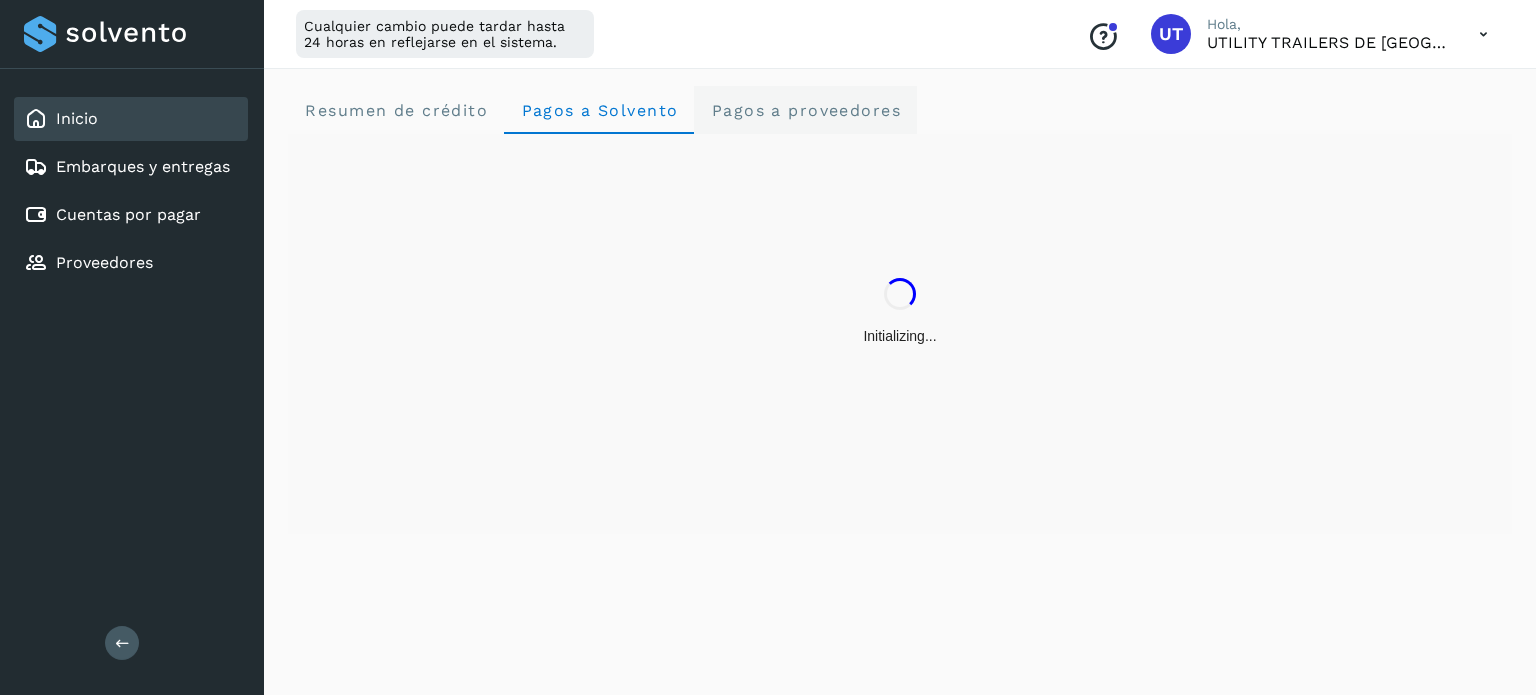 click on "Pagos a proveedores" 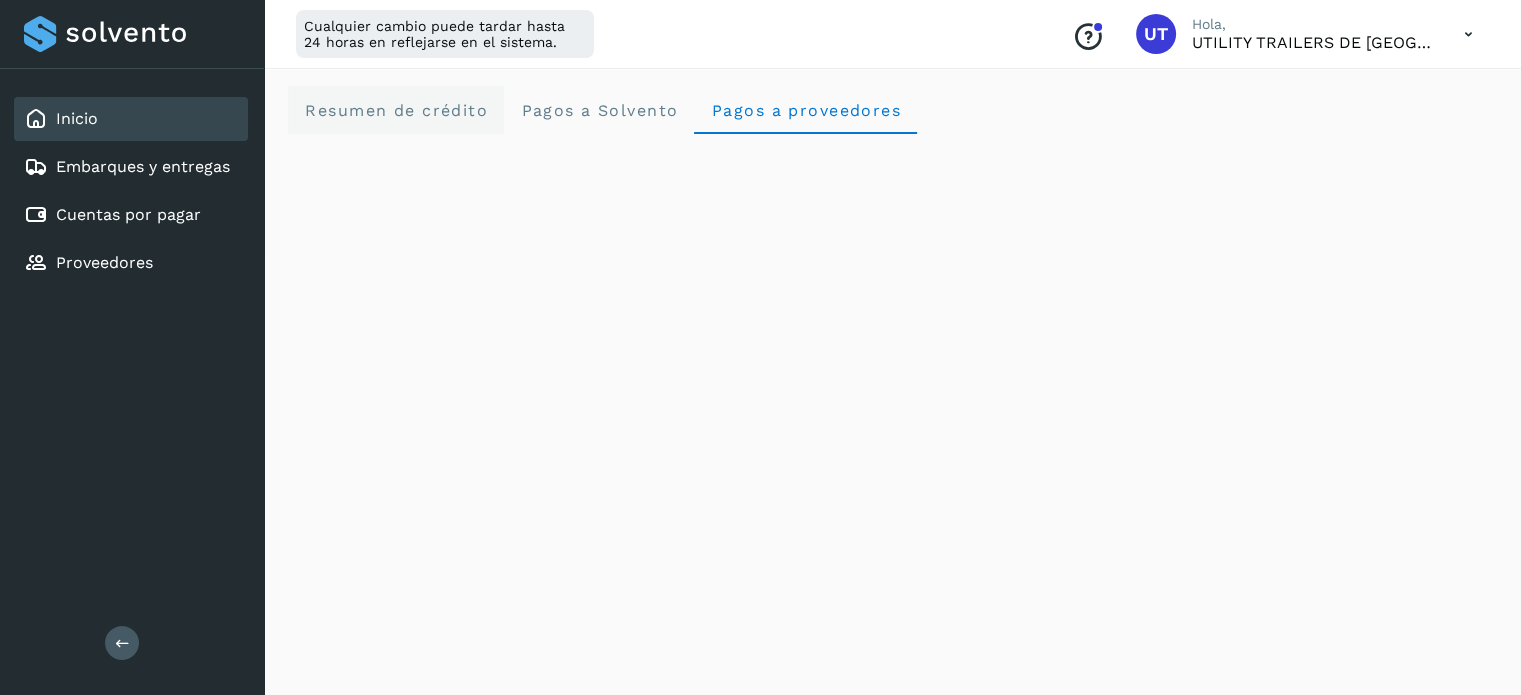 click on "Resumen de crédito" 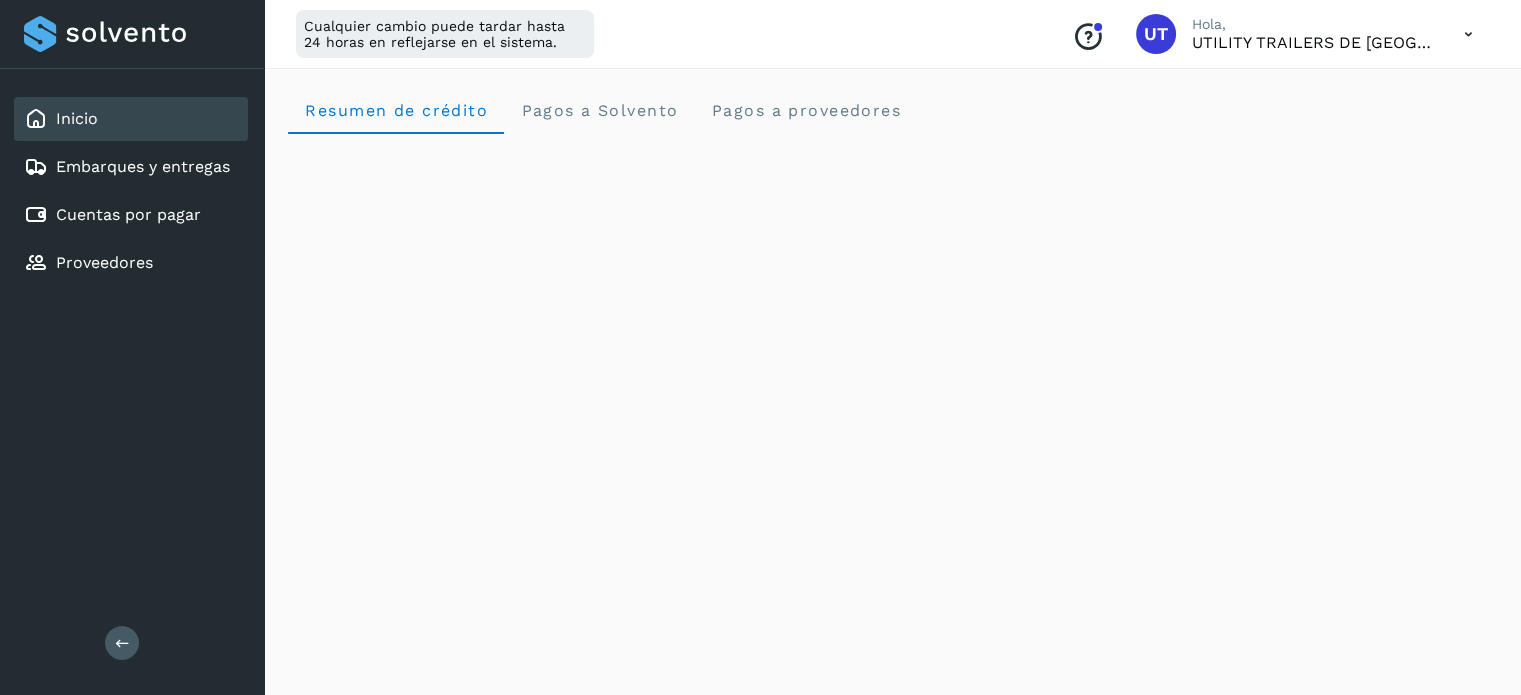click at bounding box center (1468, 34) 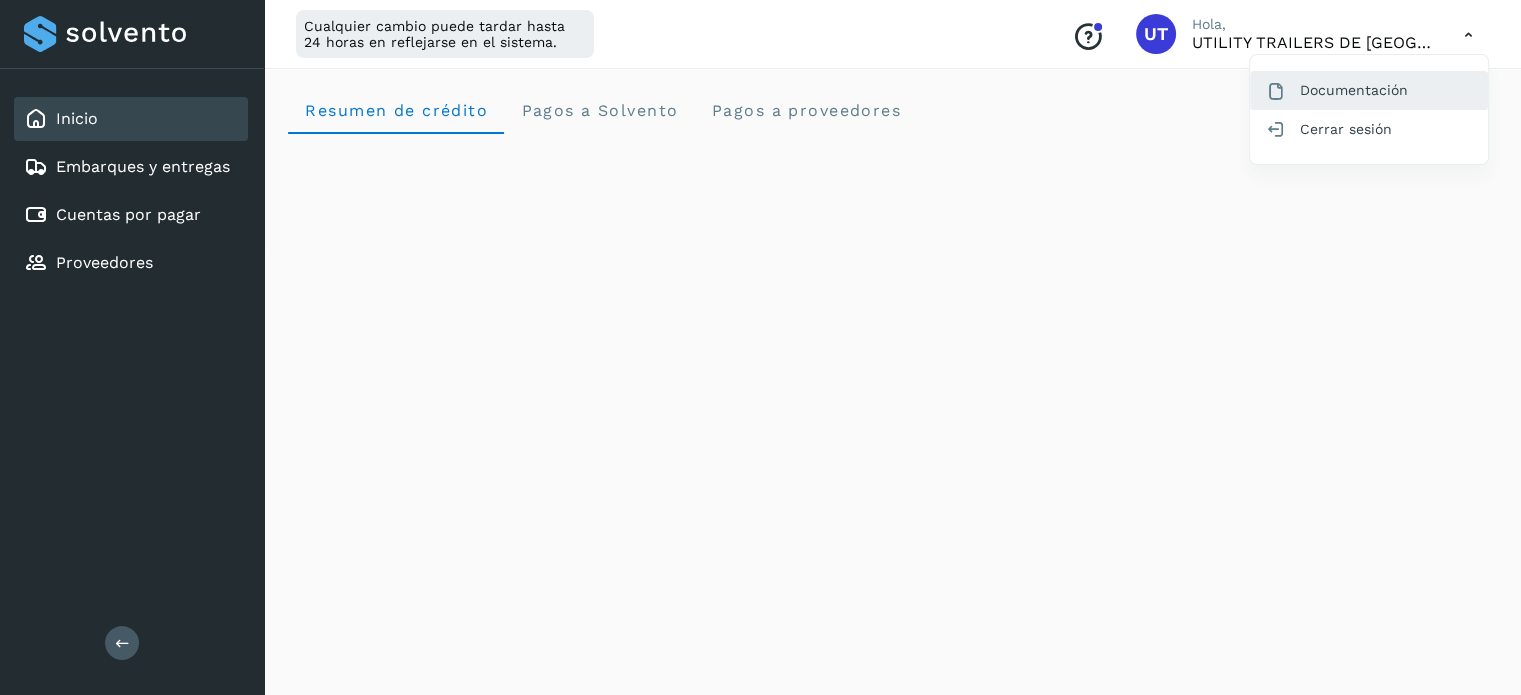 click on "Documentación" 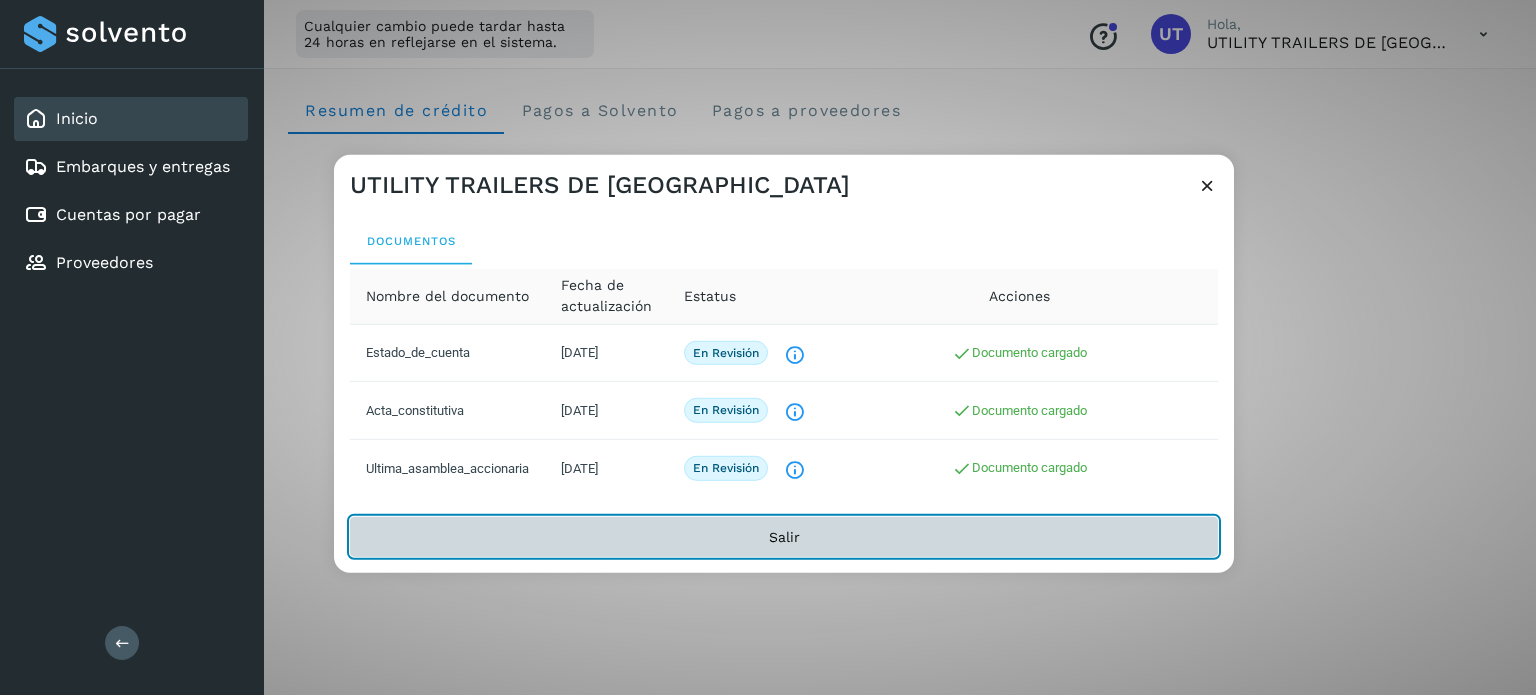 click on "Salir" 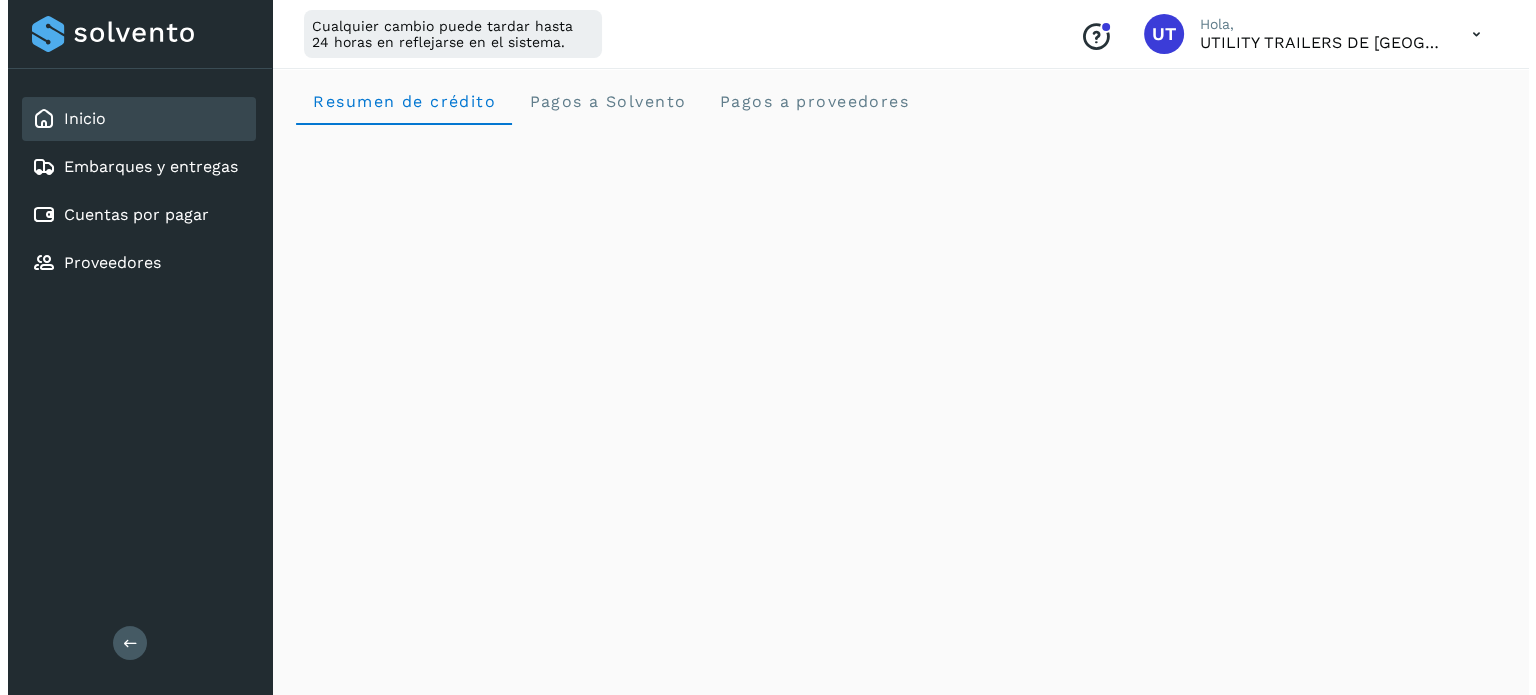 scroll, scrollTop: 0, scrollLeft: 0, axis: both 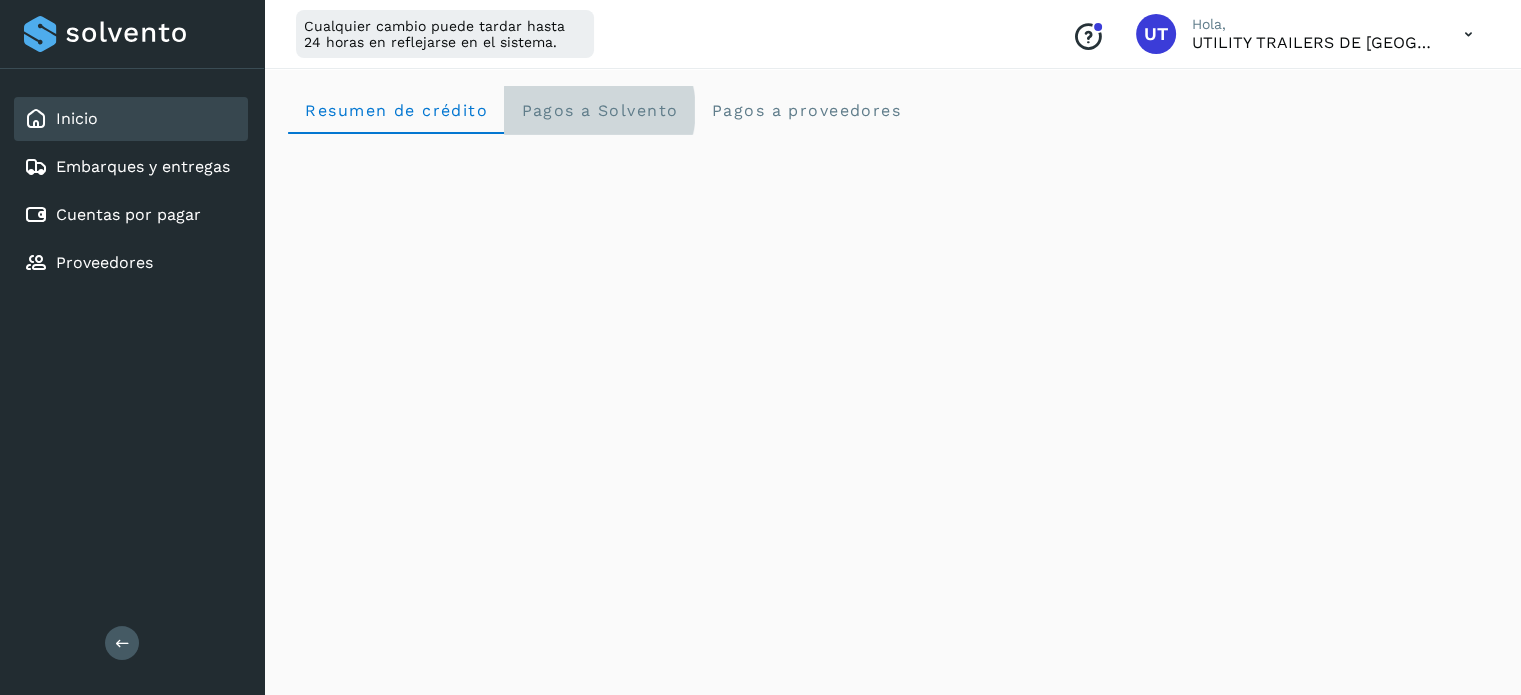click on "Pagos a Solvento" 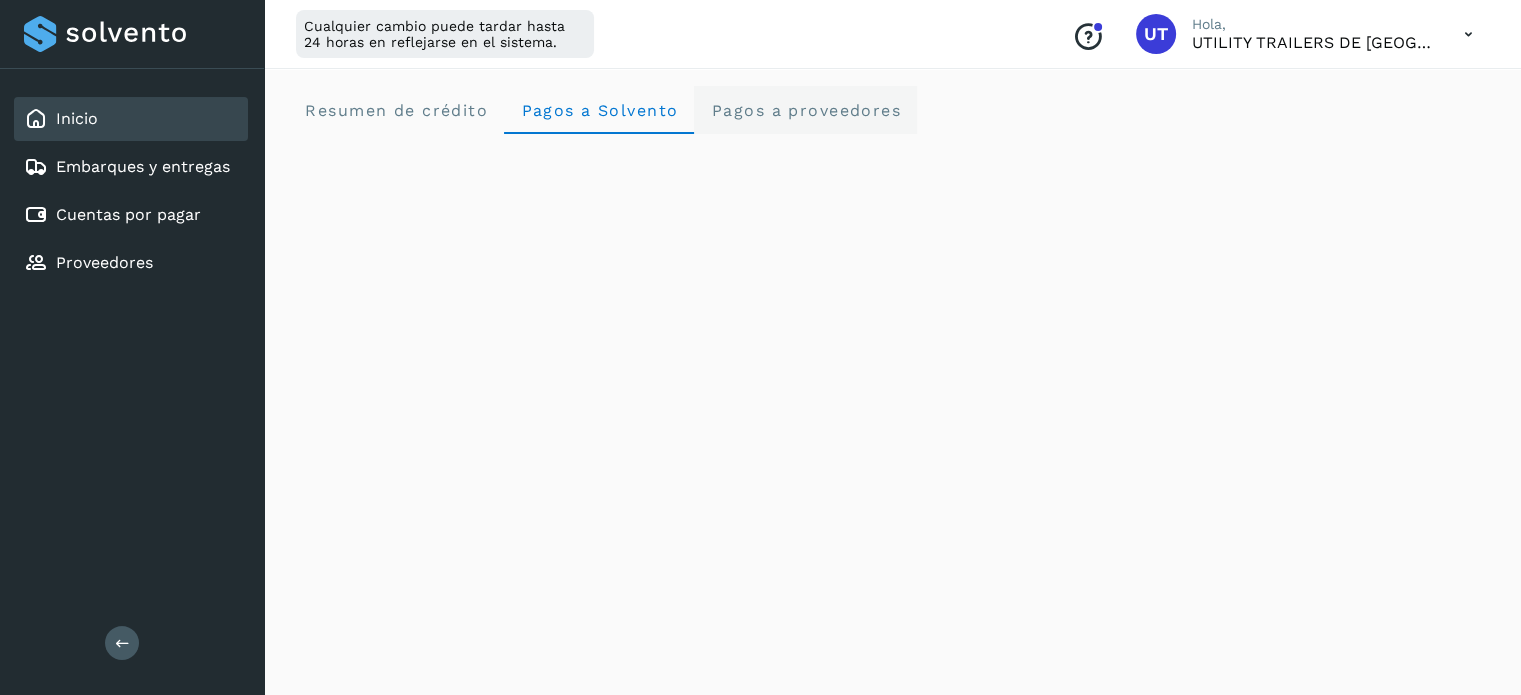 click on "Pagos a proveedores" 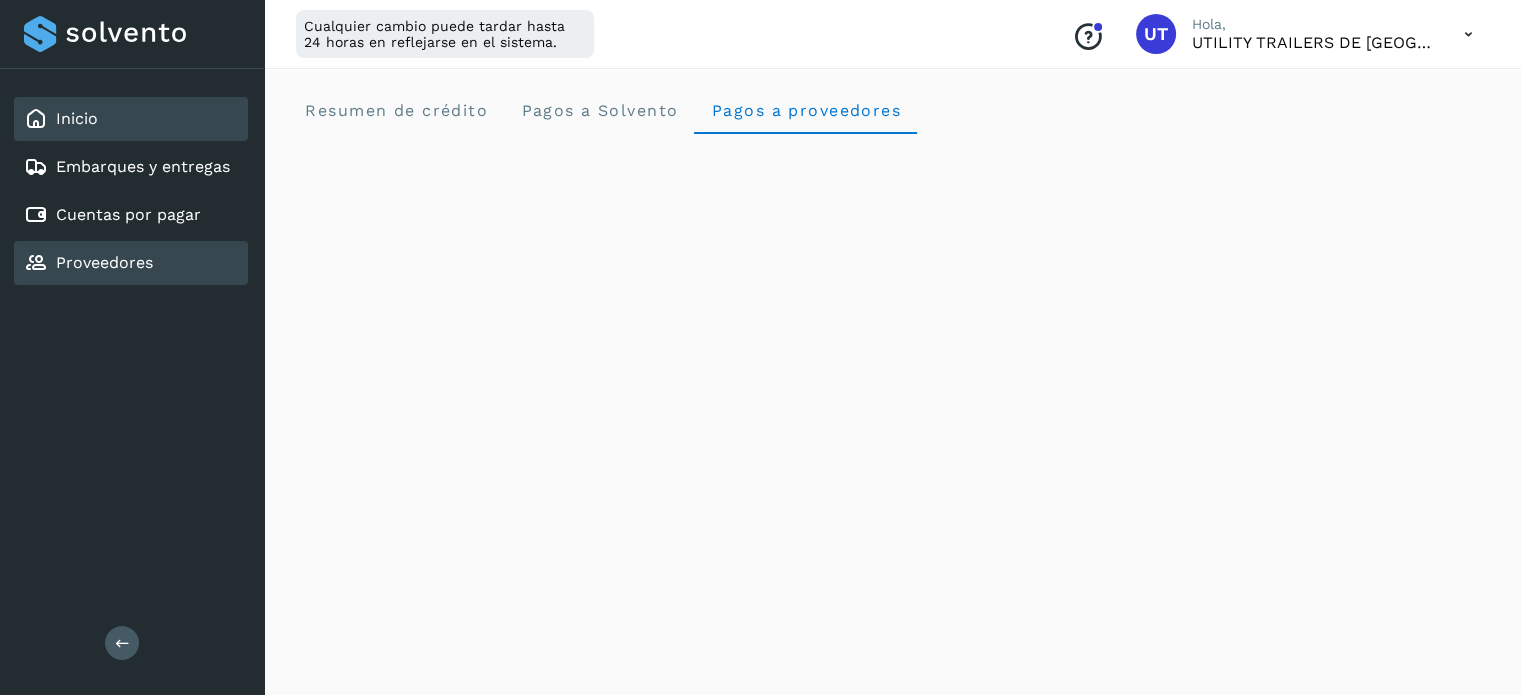 click on "Proveedores" 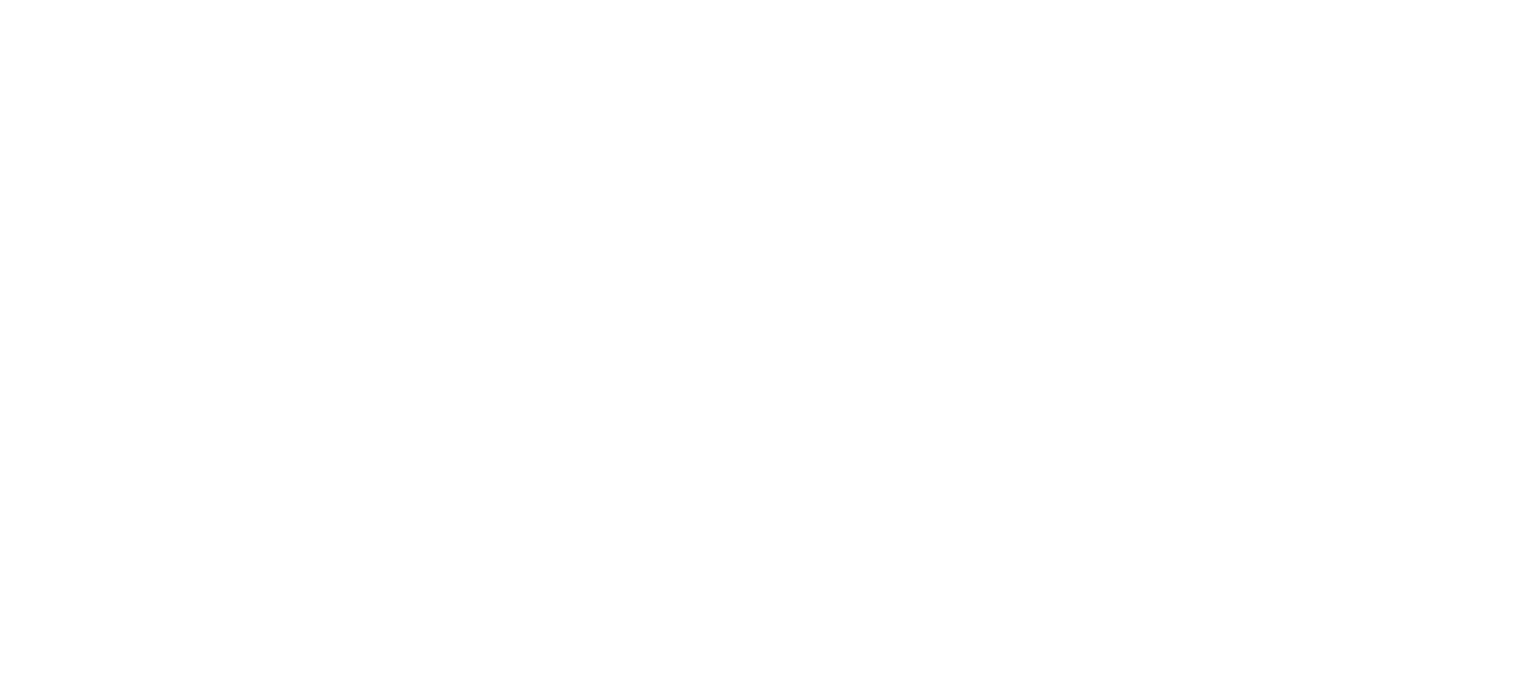 scroll, scrollTop: 0, scrollLeft: 0, axis: both 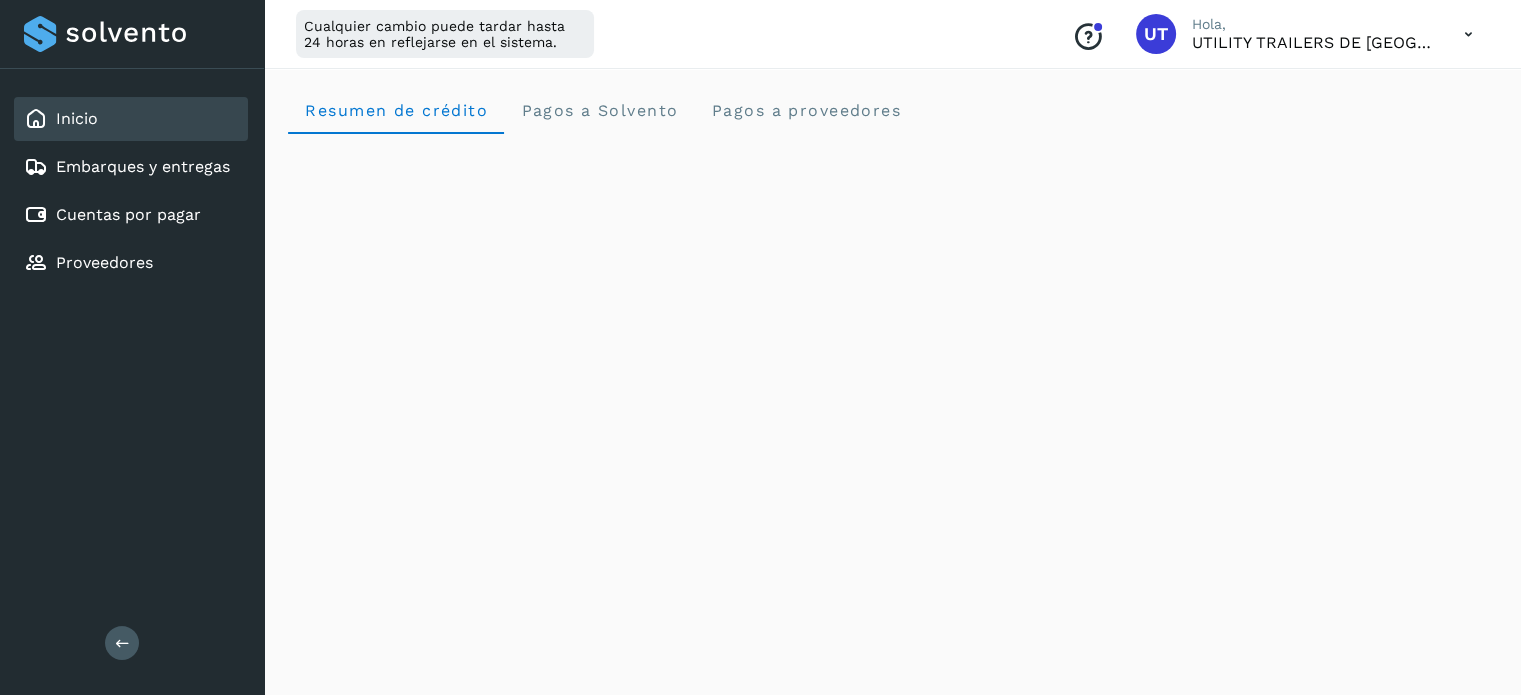 click at bounding box center [1468, 34] 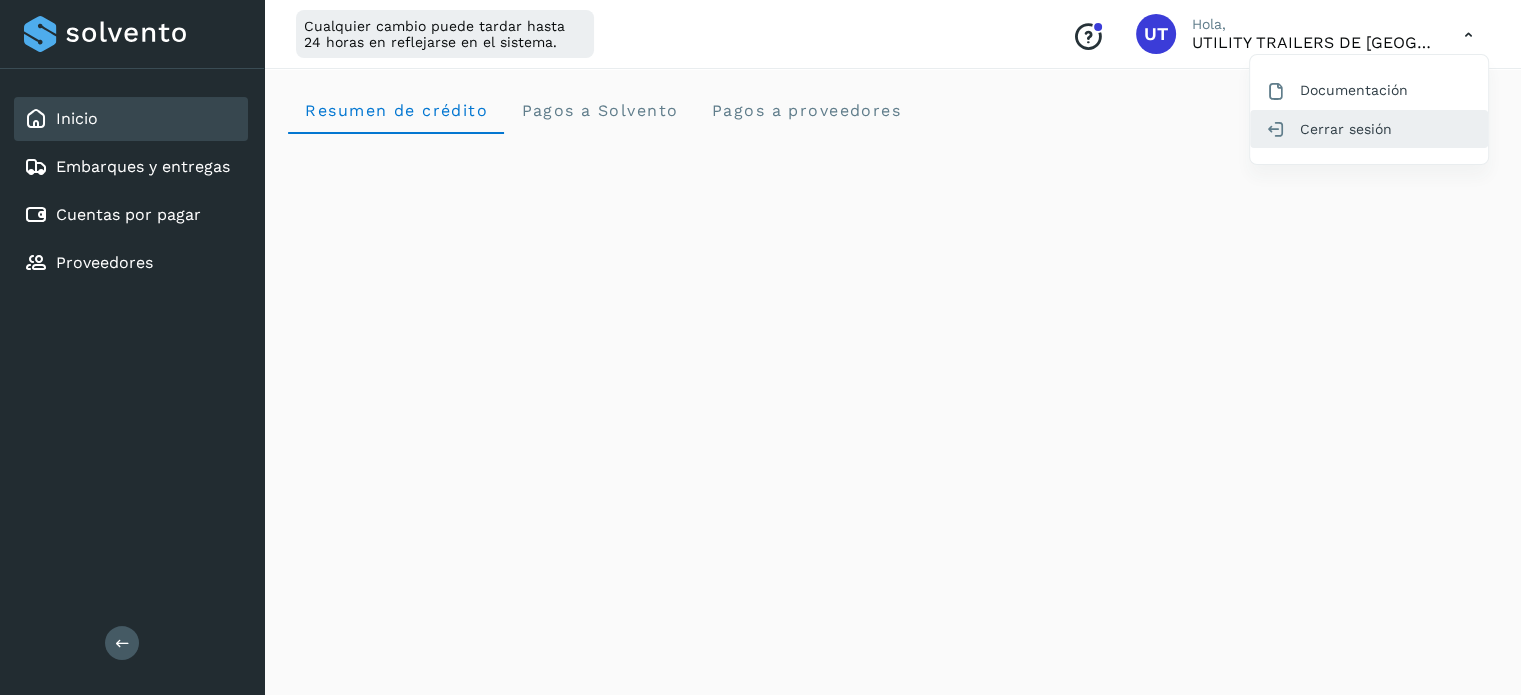 click on "Cerrar sesión" 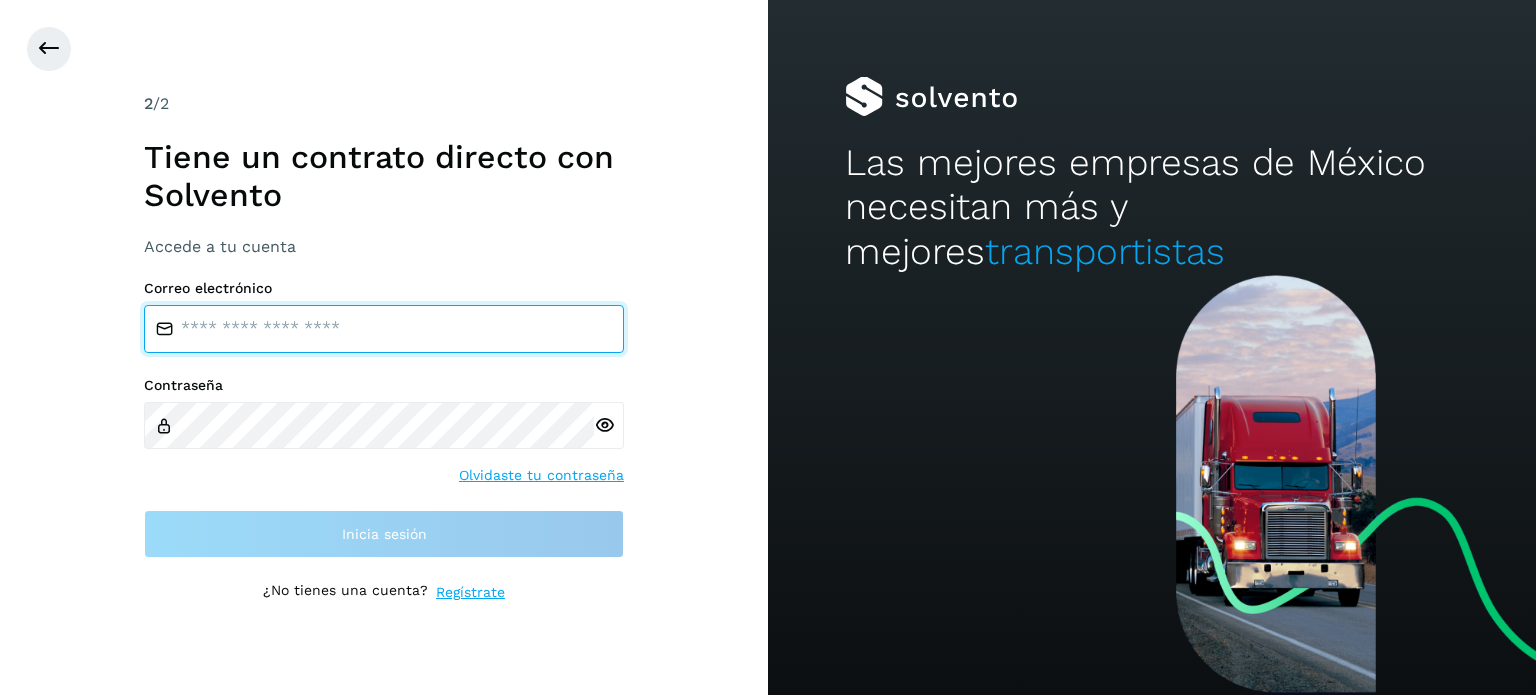 click at bounding box center [384, 329] 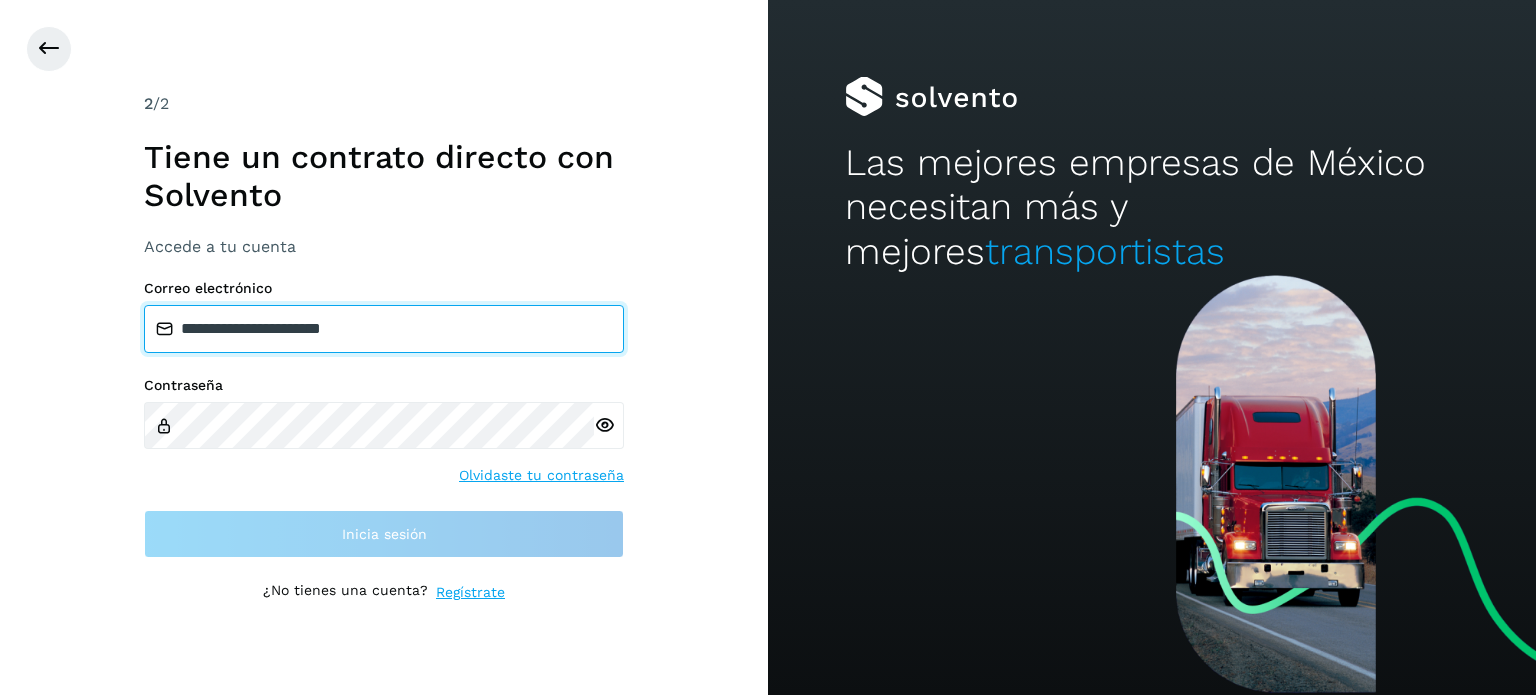 type on "**********" 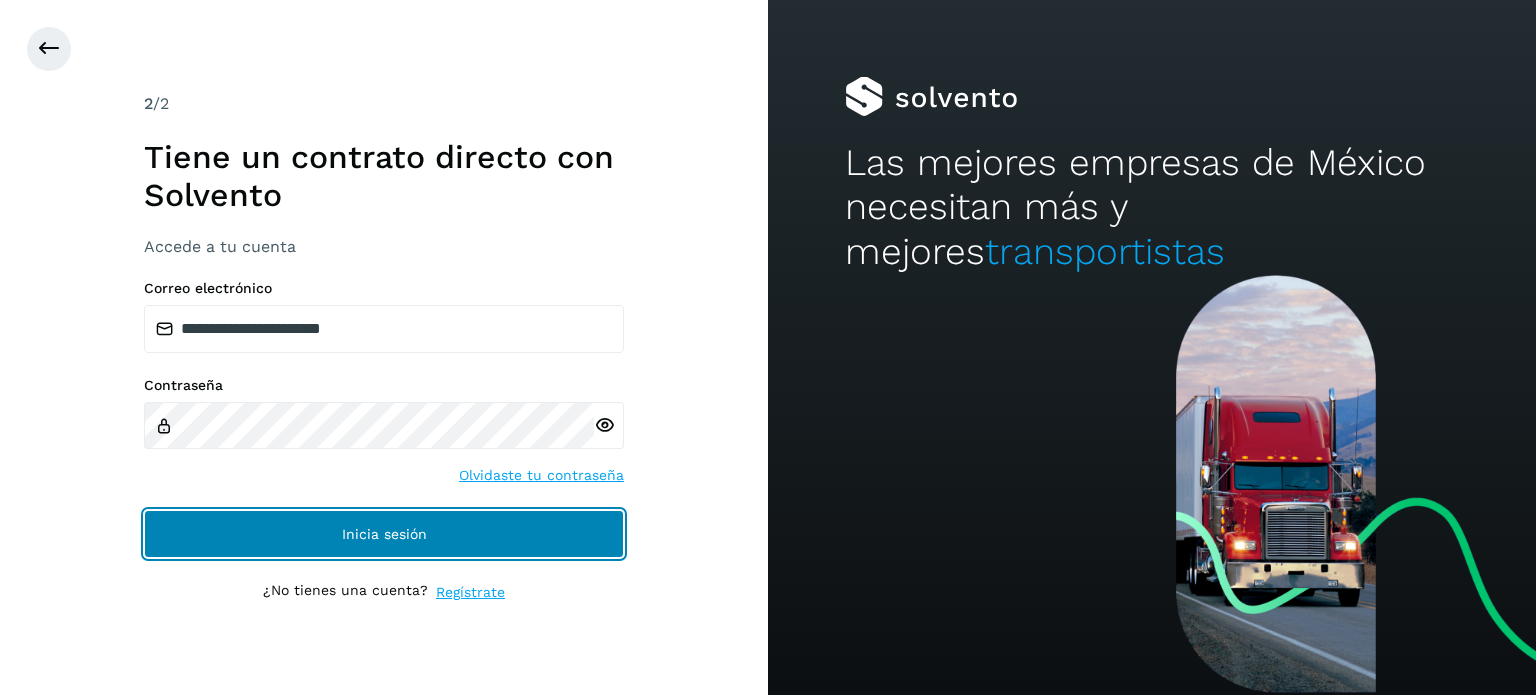 click on "Inicia sesión" 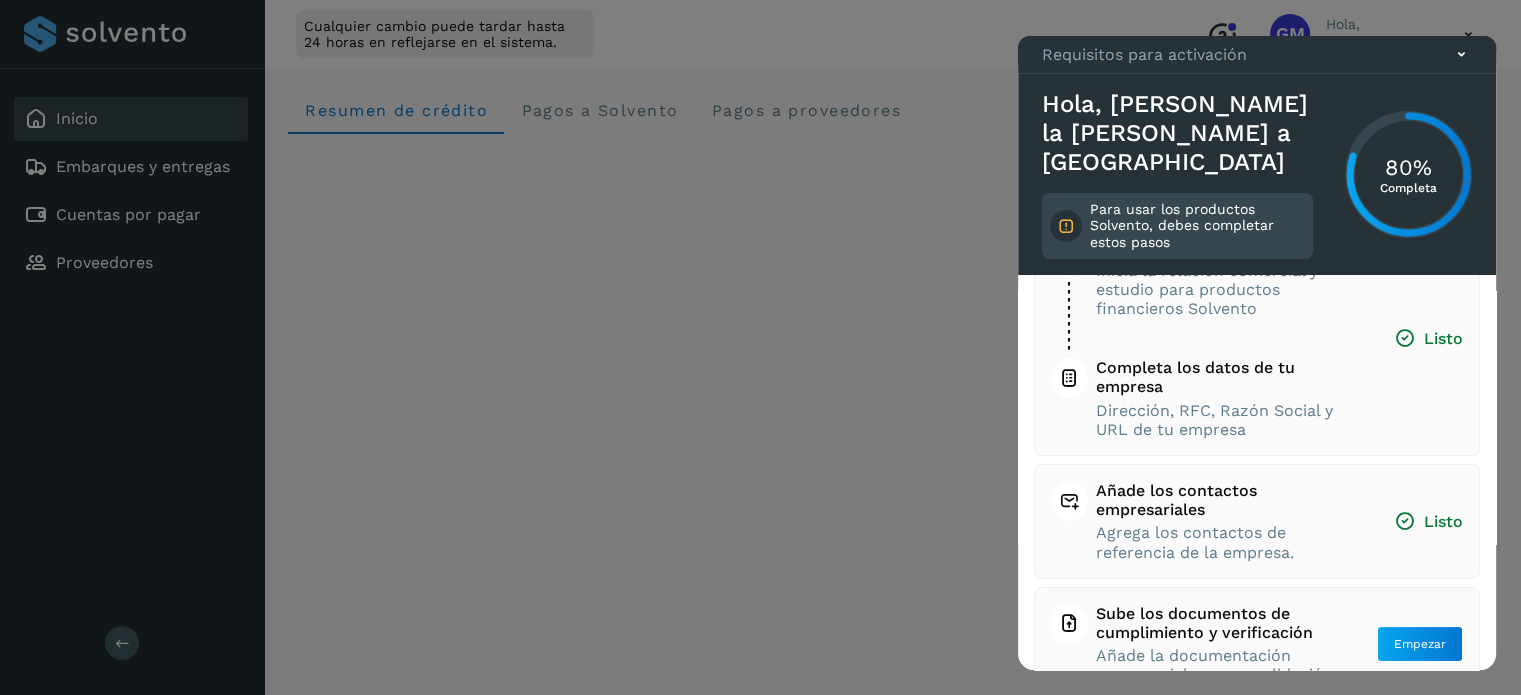scroll, scrollTop: 220, scrollLeft: 0, axis: vertical 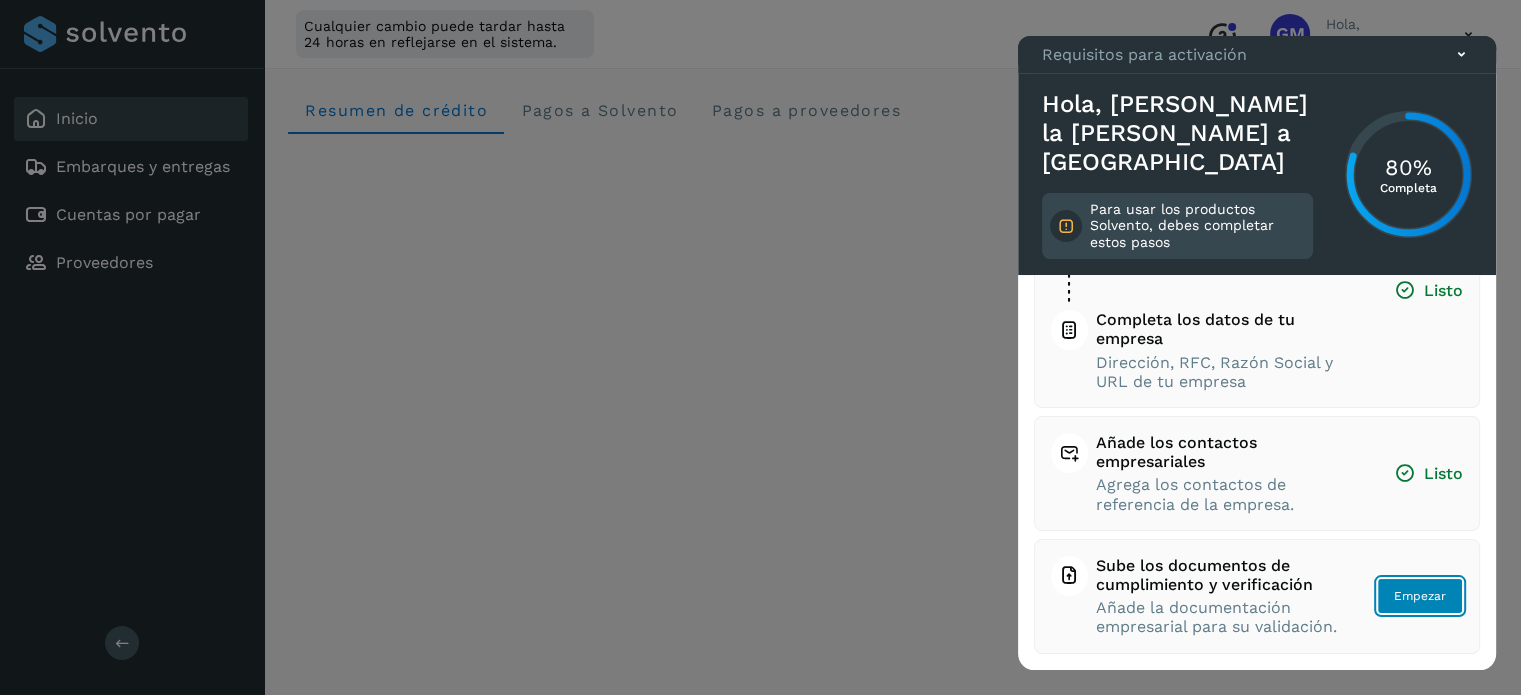 click on "Empezar" at bounding box center (1420, 596) 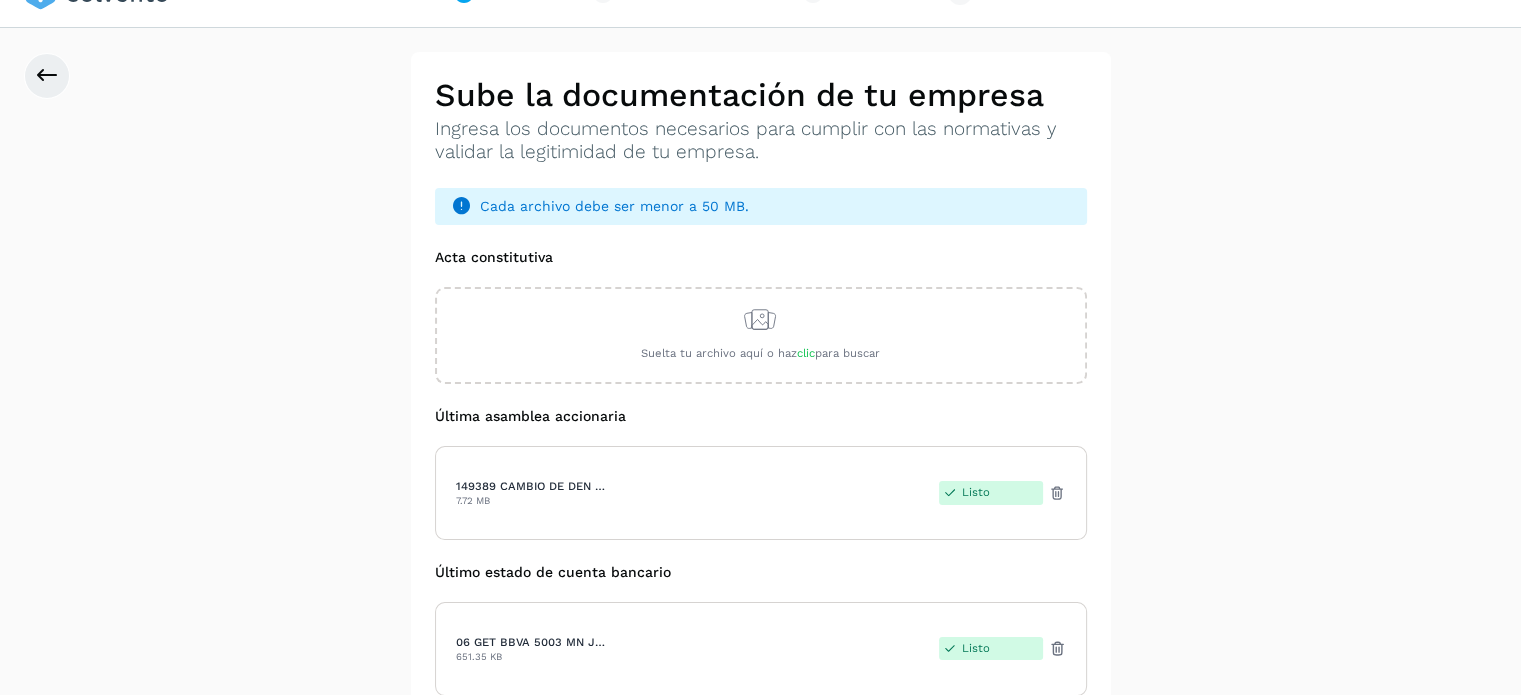 scroll, scrollTop: 3, scrollLeft: 0, axis: vertical 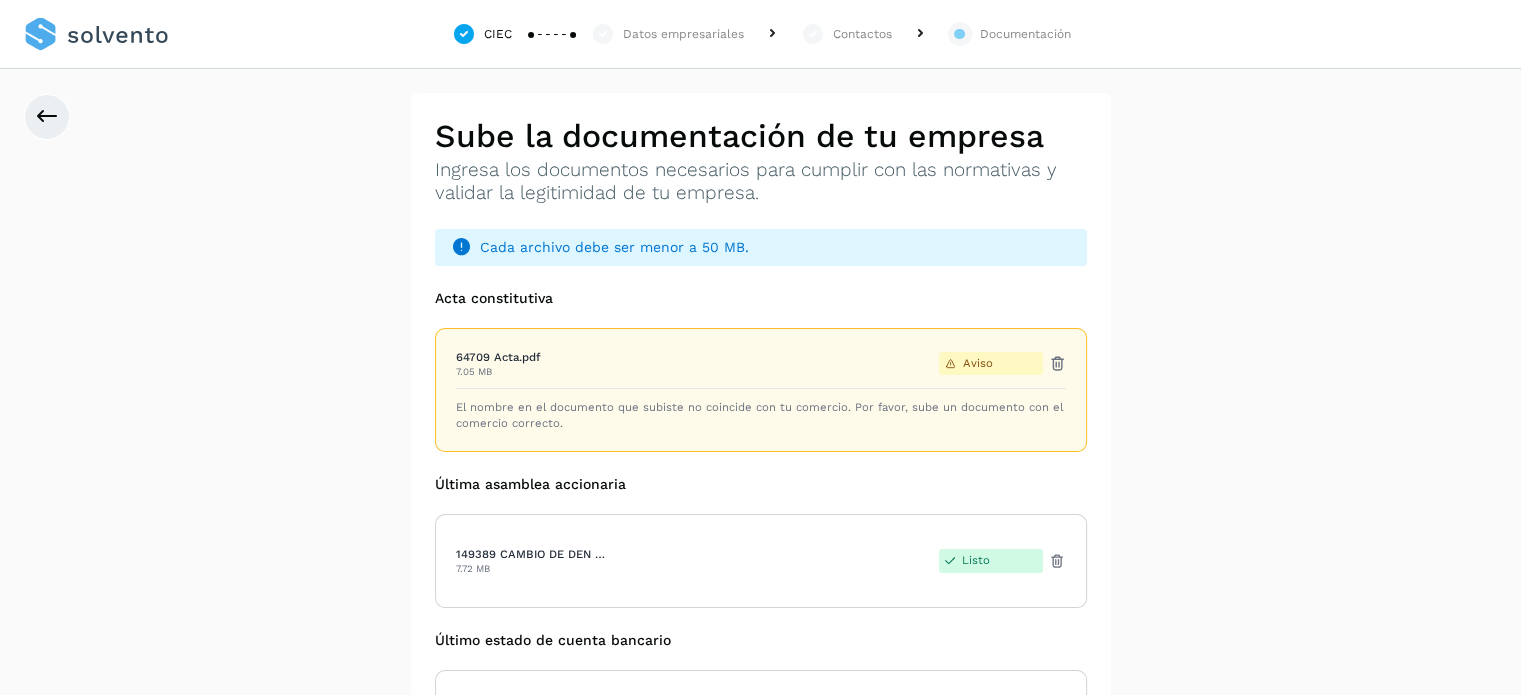 click at bounding box center (96, 34) 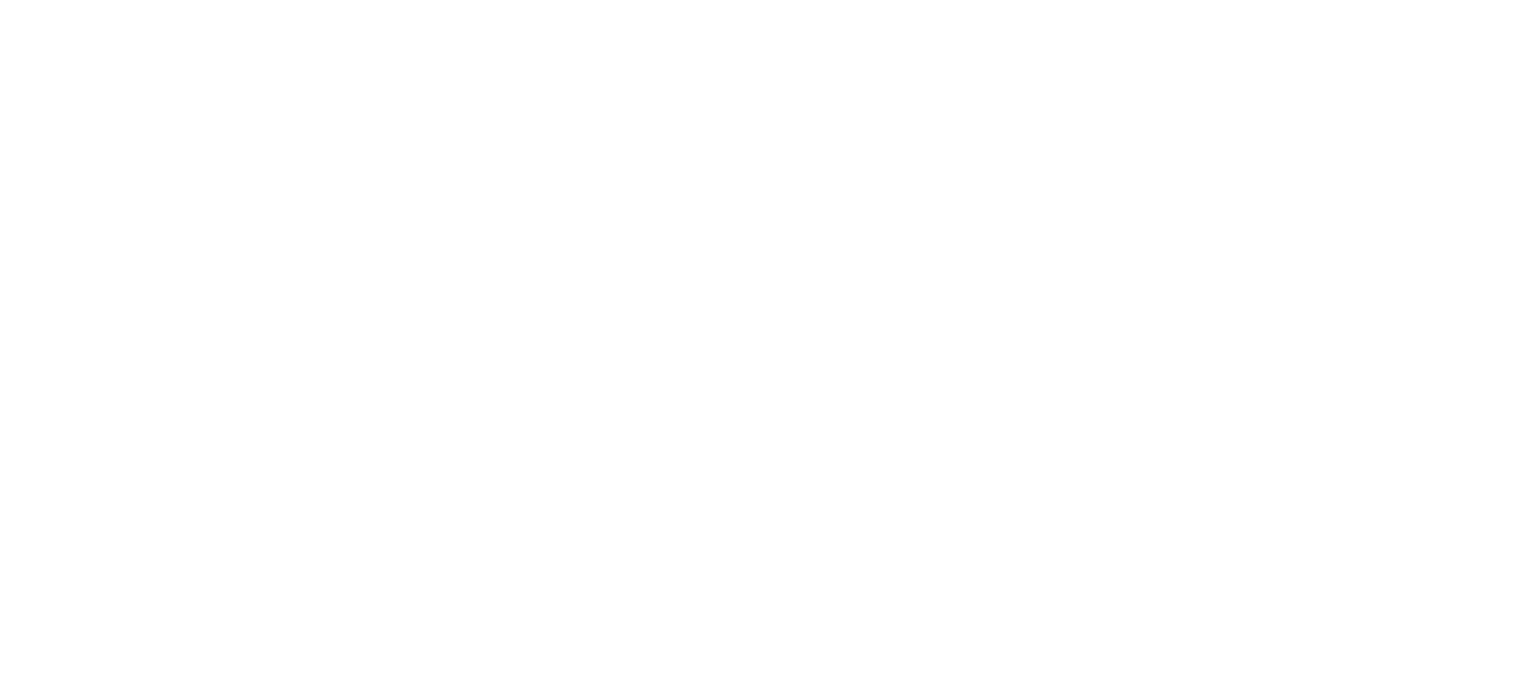 scroll, scrollTop: 0, scrollLeft: 0, axis: both 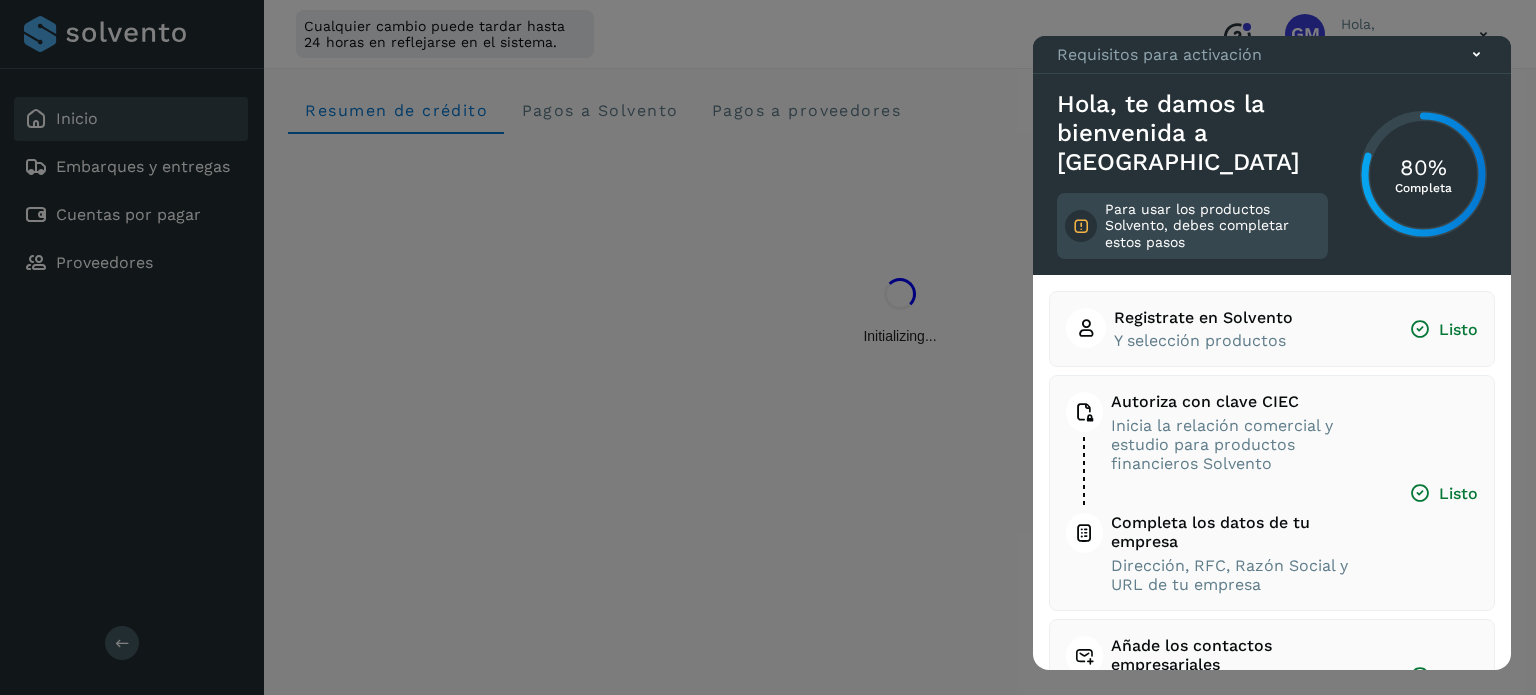 click 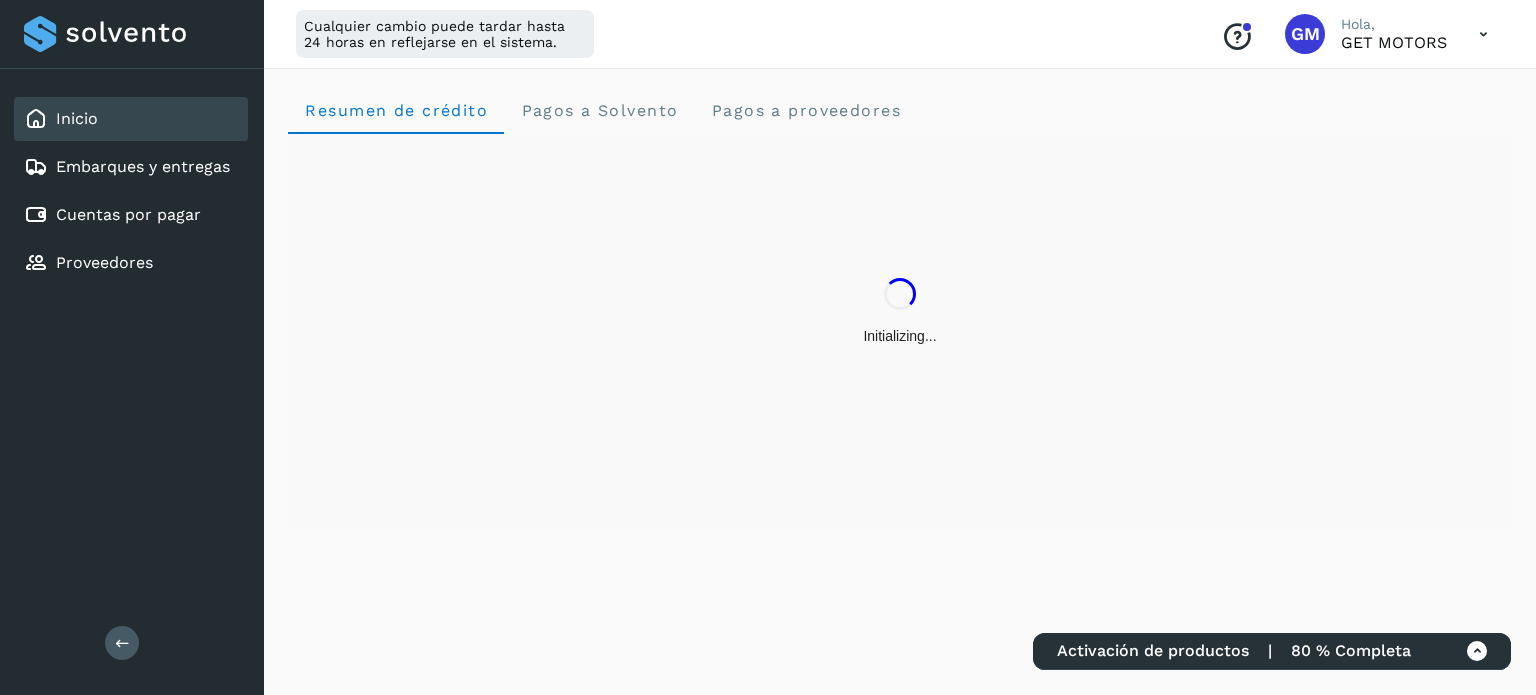 click at bounding box center (1483, 34) 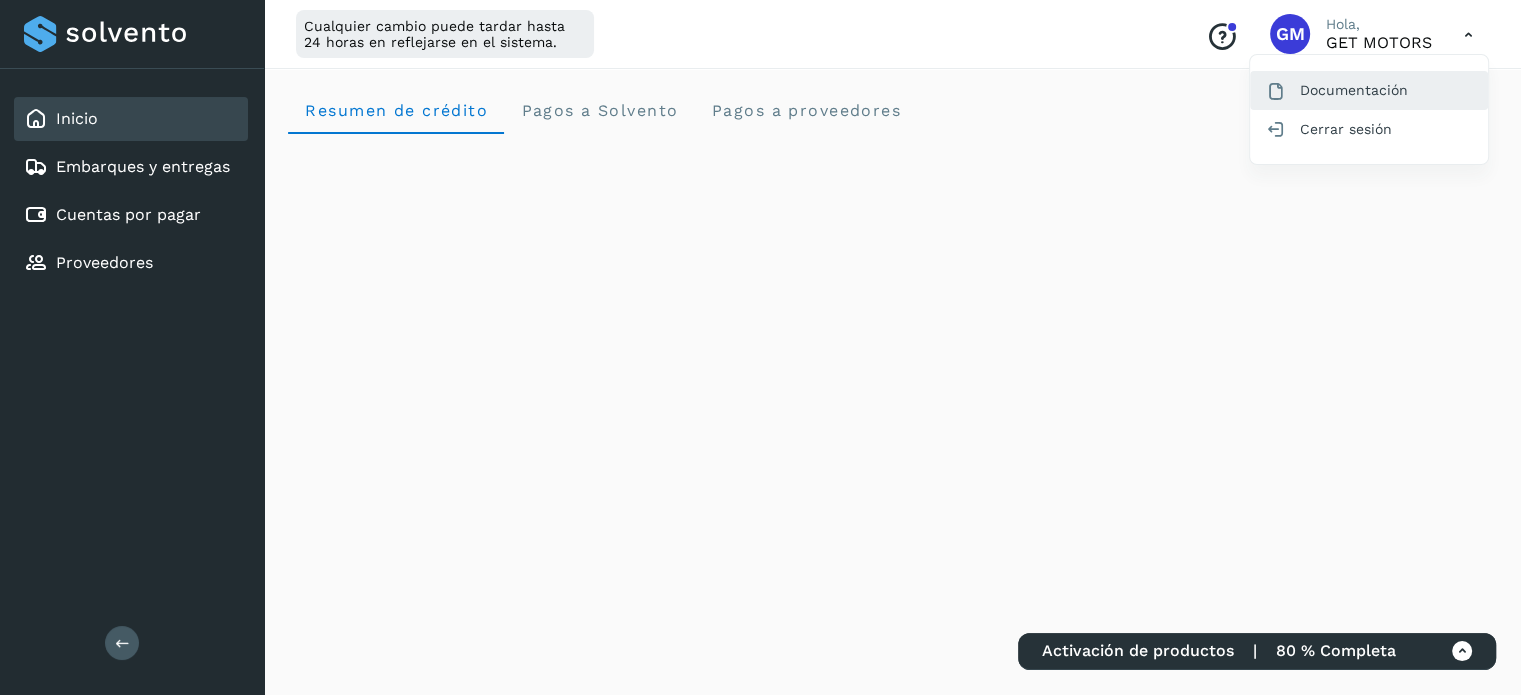 click on "Documentación" 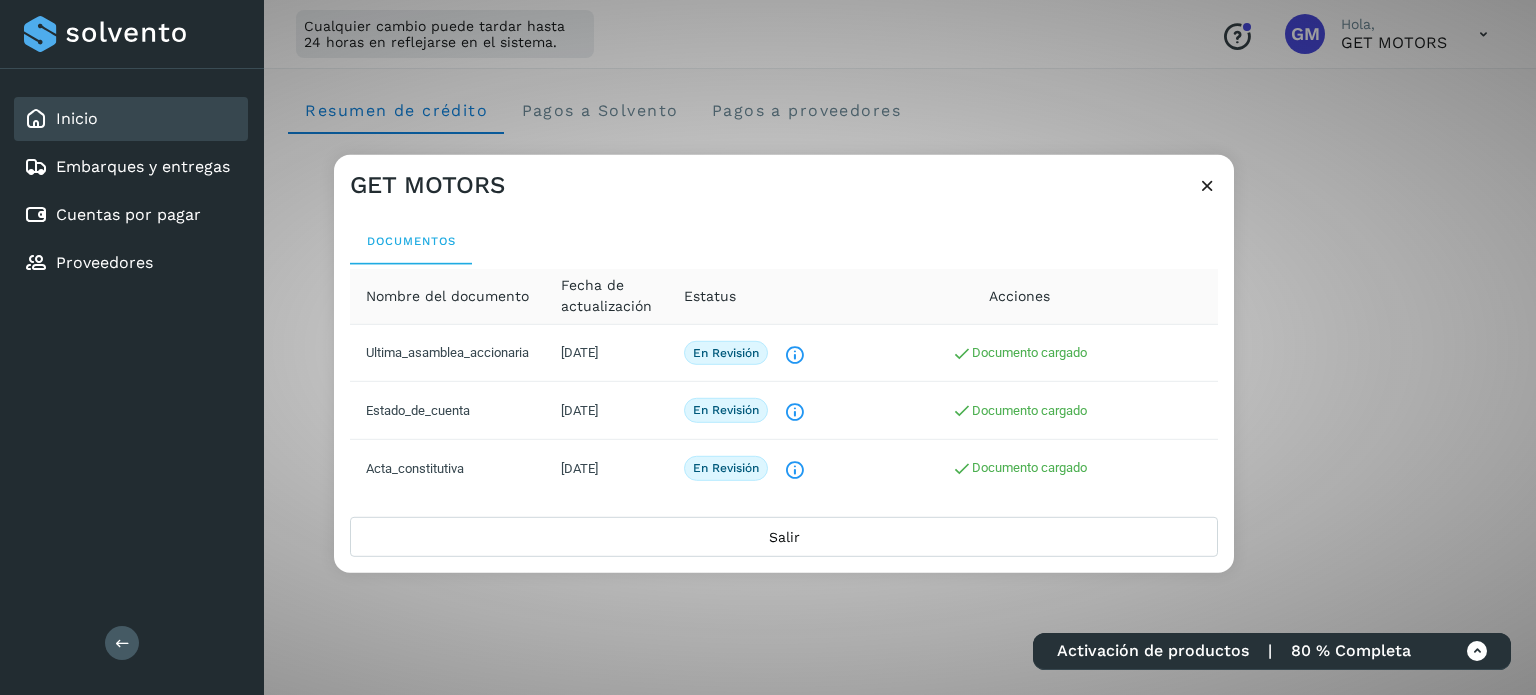 click at bounding box center [1207, 184] 